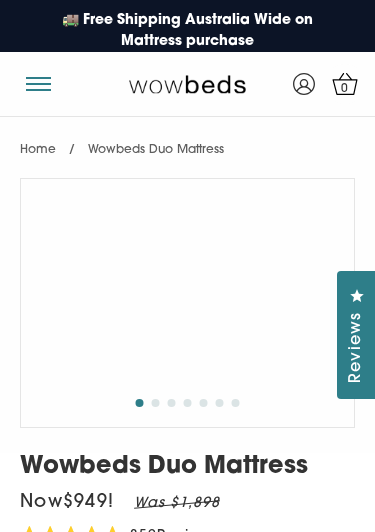 select on "Medium-Firm" 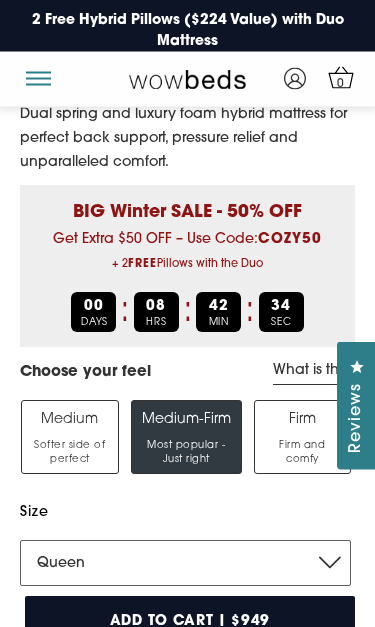 scroll, scrollTop: 454, scrollLeft: 0, axis: vertical 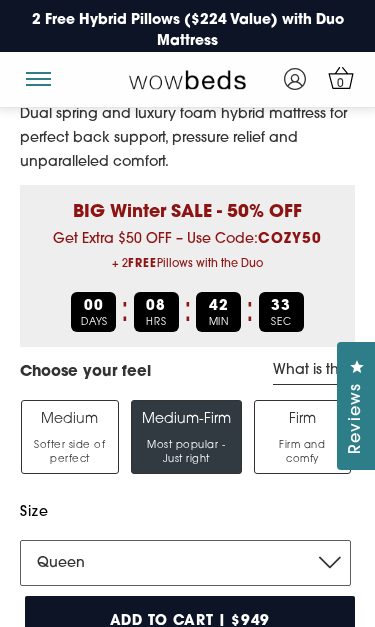 click on "Medium
Softer side of perfect" at bounding box center (70, 437) 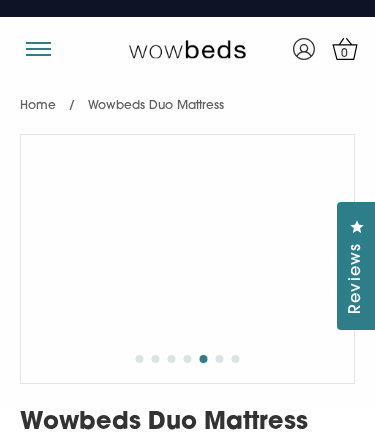 scroll, scrollTop: 0, scrollLeft: 0, axis: both 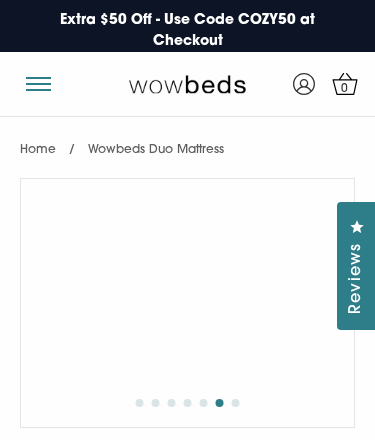 click at bounding box center [38, 78] 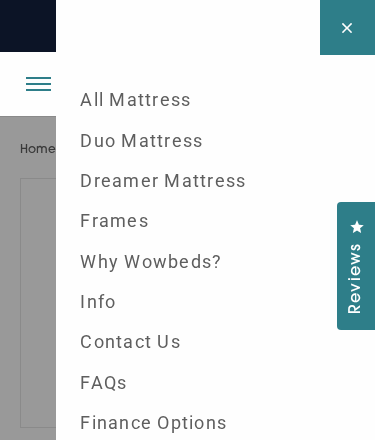scroll, scrollTop: 1, scrollLeft: 0, axis: vertical 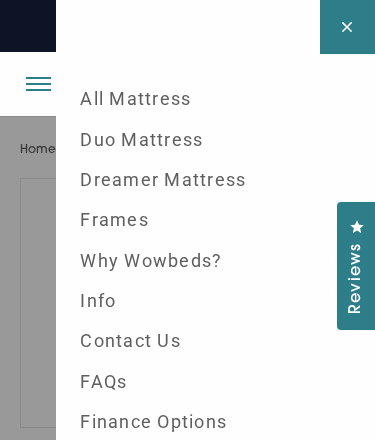 click on "All Mattress" at bounding box center (215, 99) 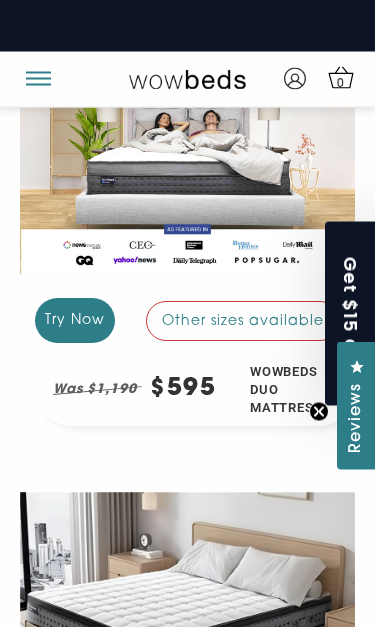 scroll, scrollTop: 285, scrollLeft: 0, axis: vertical 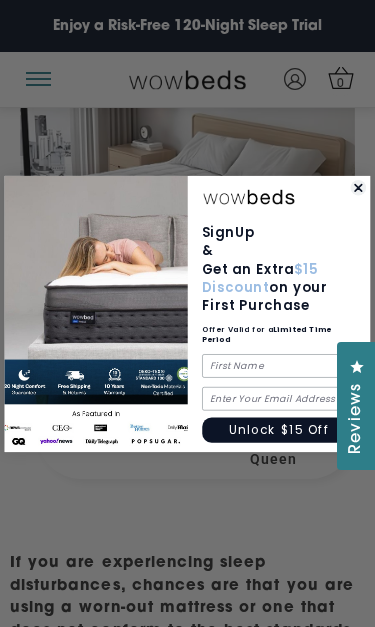 click 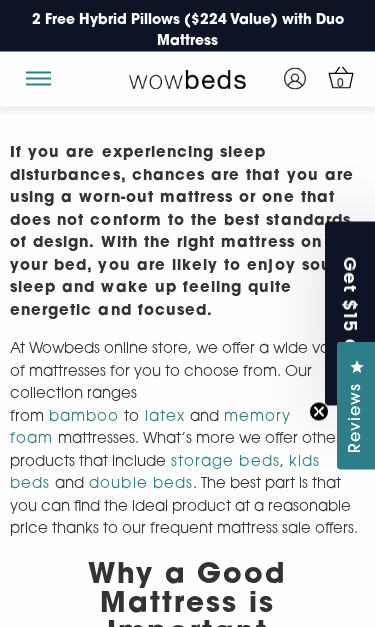 scroll, scrollTop: 1114, scrollLeft: 0, axis: vertical 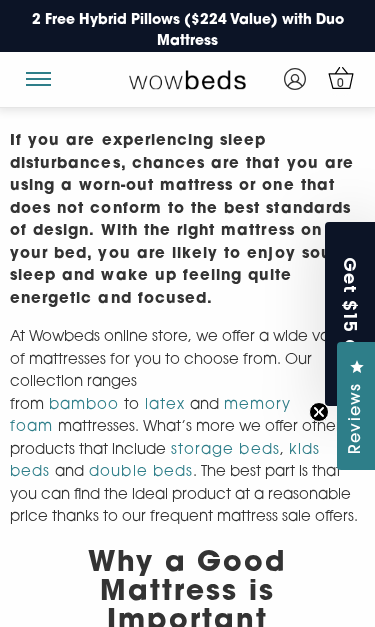 click 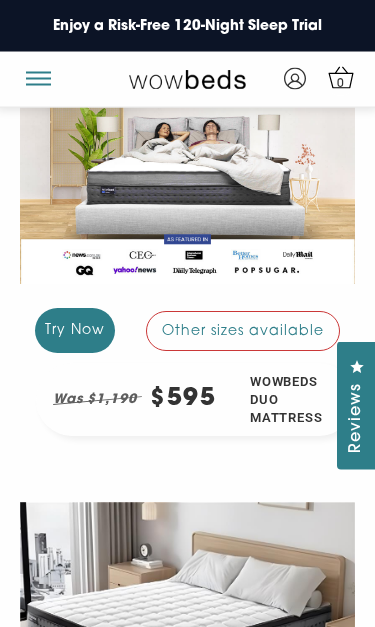 scroll, scrollTop: 274, scrollLeft: 0, axis: vertical 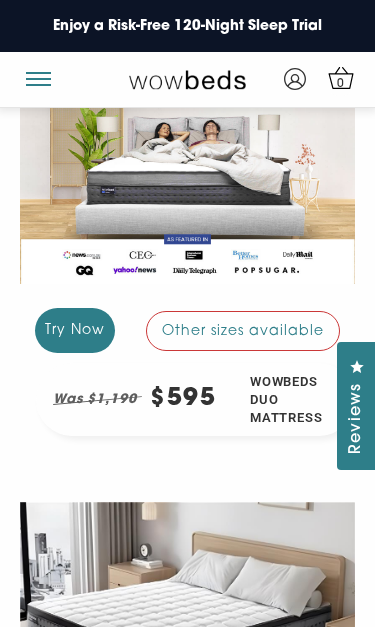 click on "Other sizes available" at bounding box center [243, 331] 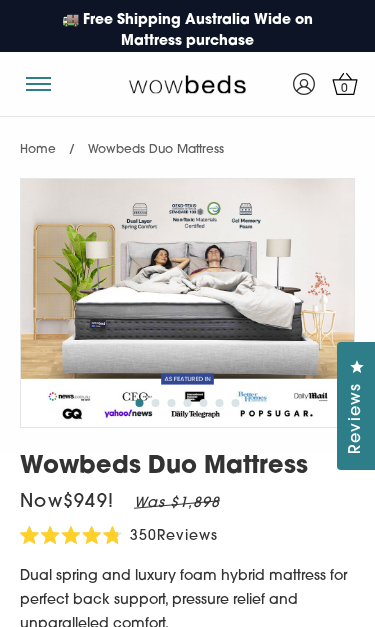 select on "Medium-Firm" 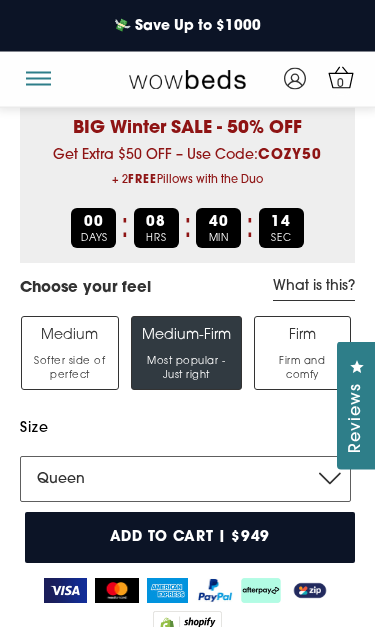 click on "Medium
Softer side of perfect" at bounding box center (70, 354) 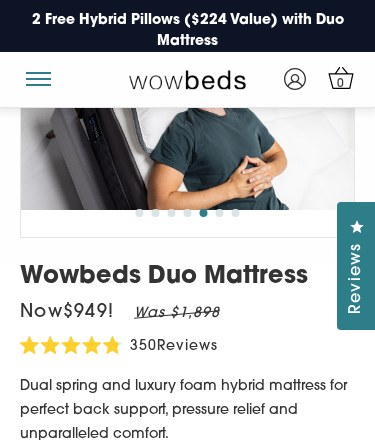 scroll, scrollTop: 178, scrollLeft: 0, axis: vertical 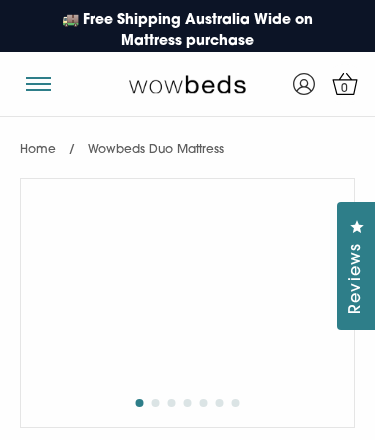 select on "Queen" 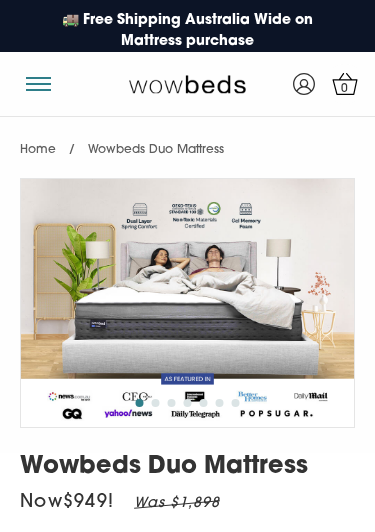 select on "Medium-Firm" 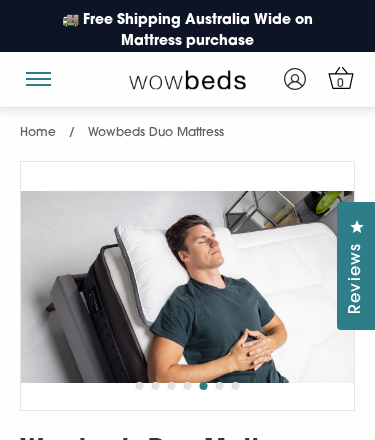 scroll, scrollTop: 0, scrollLeft: 0, axis: both 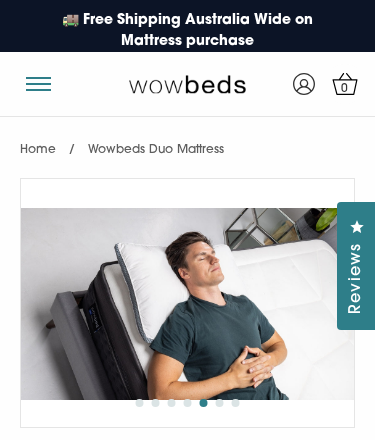 click at bounding box center [45, 83] 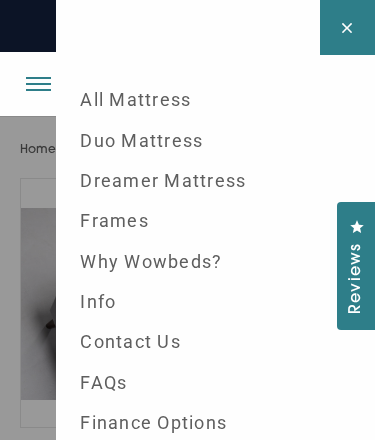 scroll, scrollTop: 1, scrollLeft: 0, axis: vertical 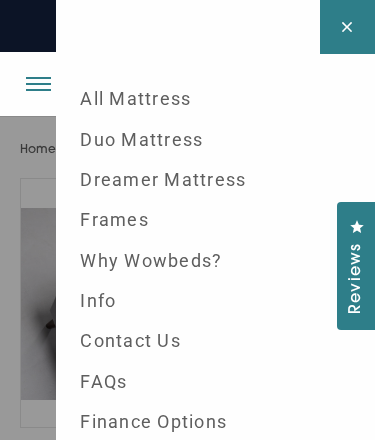 click on "All Mattress" at bounding box center (215, 99) 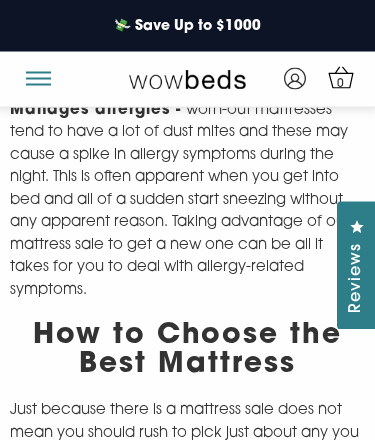 scroll, scrollTop: 2606, scrollLeft: 0, axis: vertical 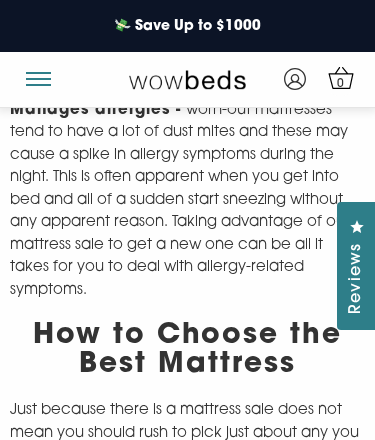 click at bounding box center (38, 72) 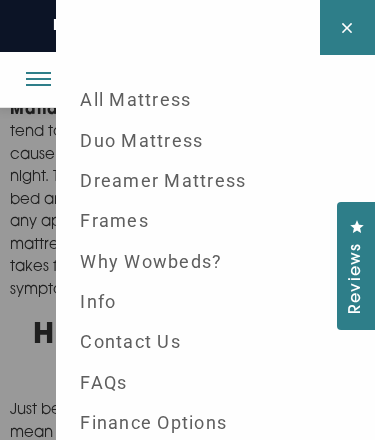 scroll, scrollTop: 1, scrollLeft: 0, axis: vertical 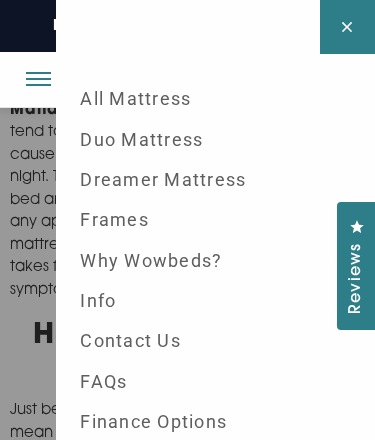 click on "Frames" at bounding box center (215, 220) 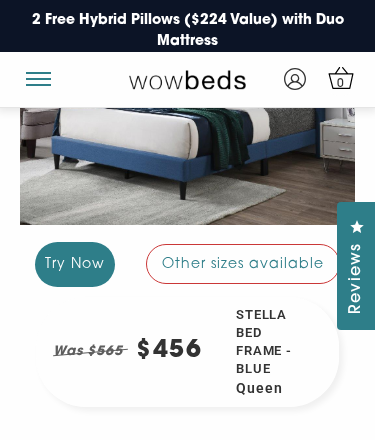 scroll, scrollTop: 2368, scrollLeft: 0, axis: vertical 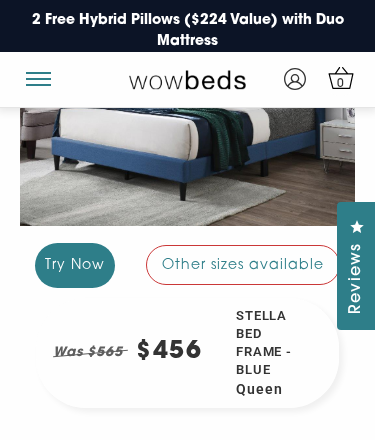 click on "Other sizes available" at bounding box center [243, 265] 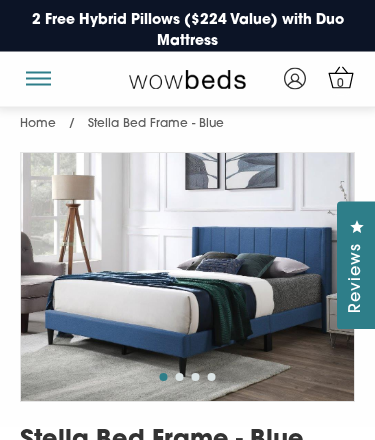 scroll, scrollTop: 0, scrollLeft: 0, axis: both 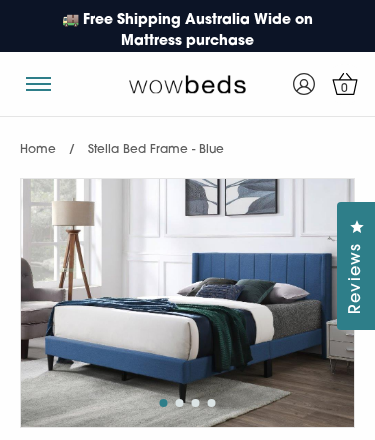 click at bounding box center [38, 76] 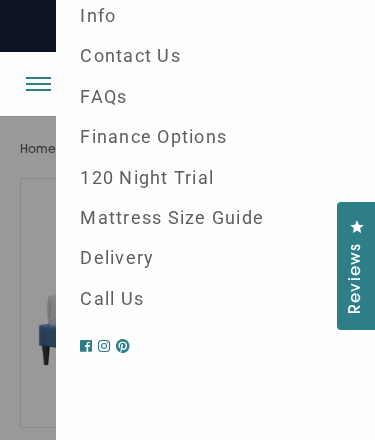 scroll, scrollTop: 285, scrollLeft: 0, axis: vertical 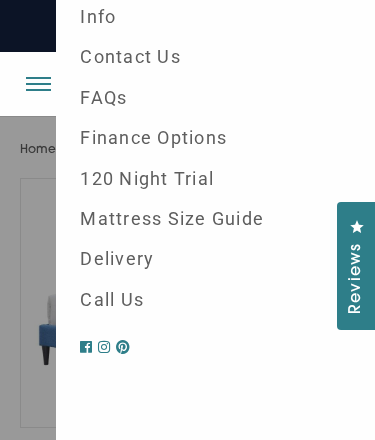 click on "Delivery" at bounding box center [215, 259] 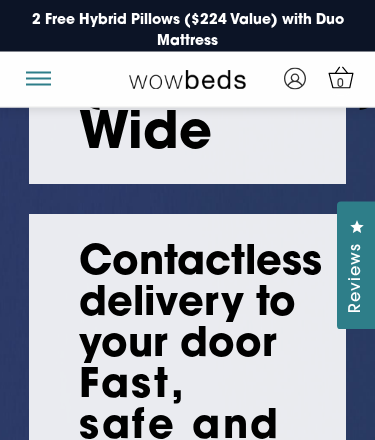 scroll, scrollTop: 0, scrollLeft: 0, axis: both 